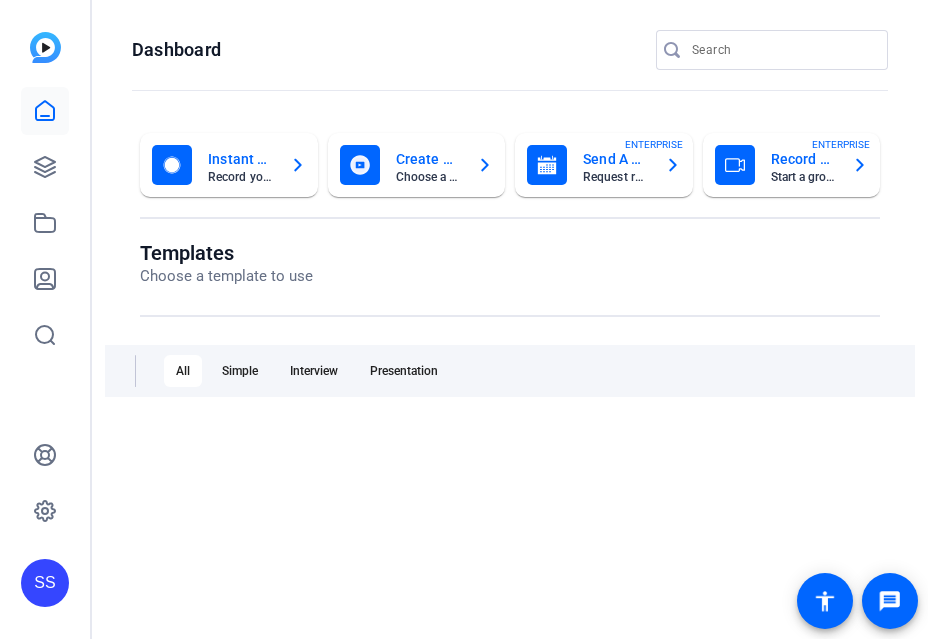 scroll, scrollTop: 0, scrollLeft: 0, axis: both 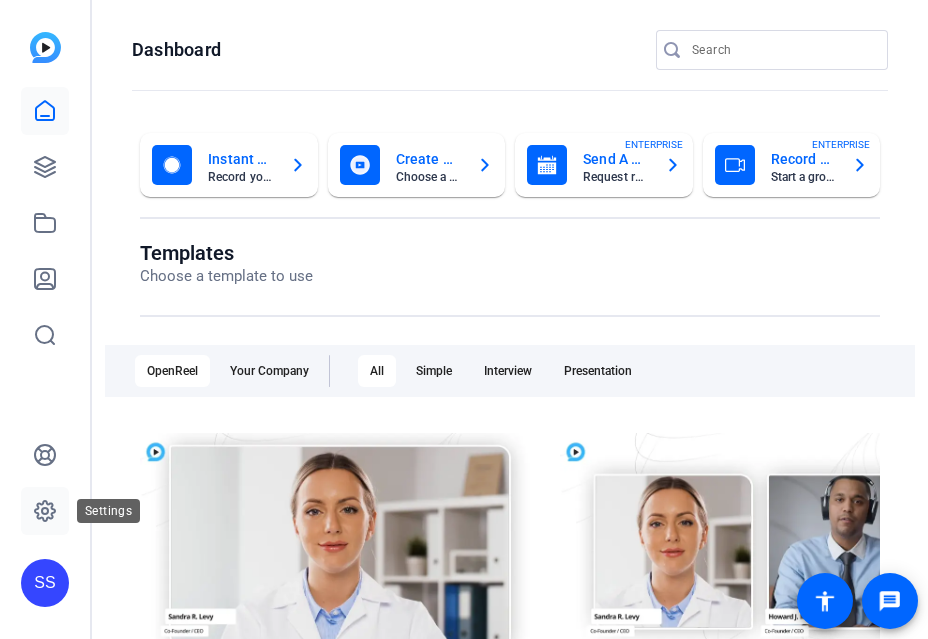 click at bounding box center [45, 511] 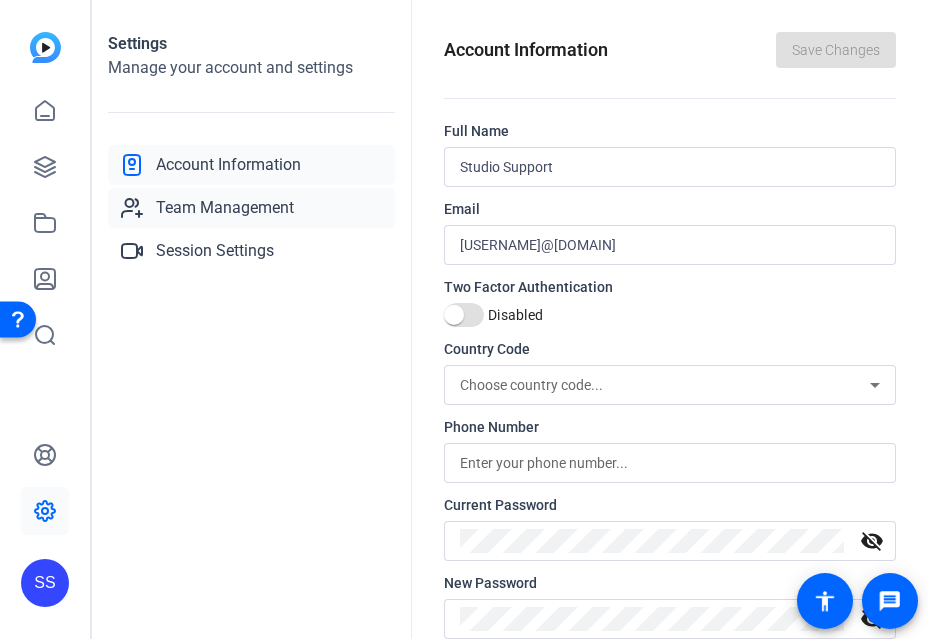 click on "Team Management" at bounding box center (225, 208) 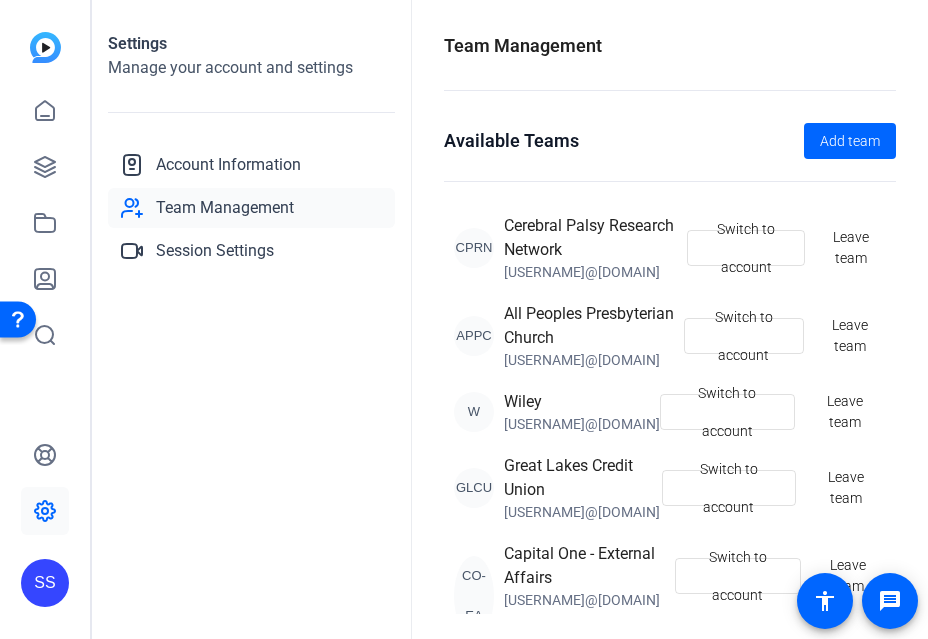 click on "SS" at bounding box center (45, 583) 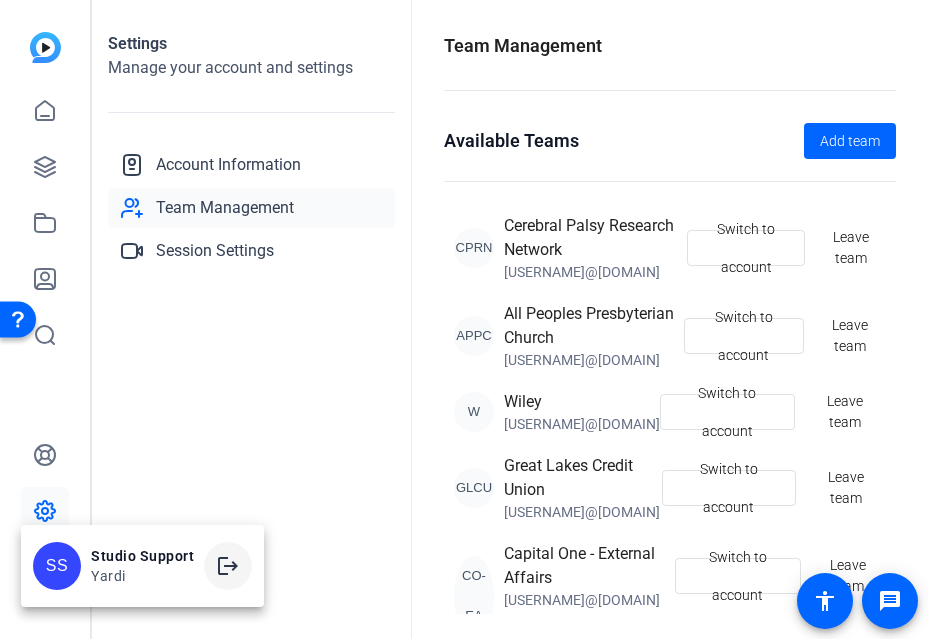 click on "logout" at bounding box center [228, 566] 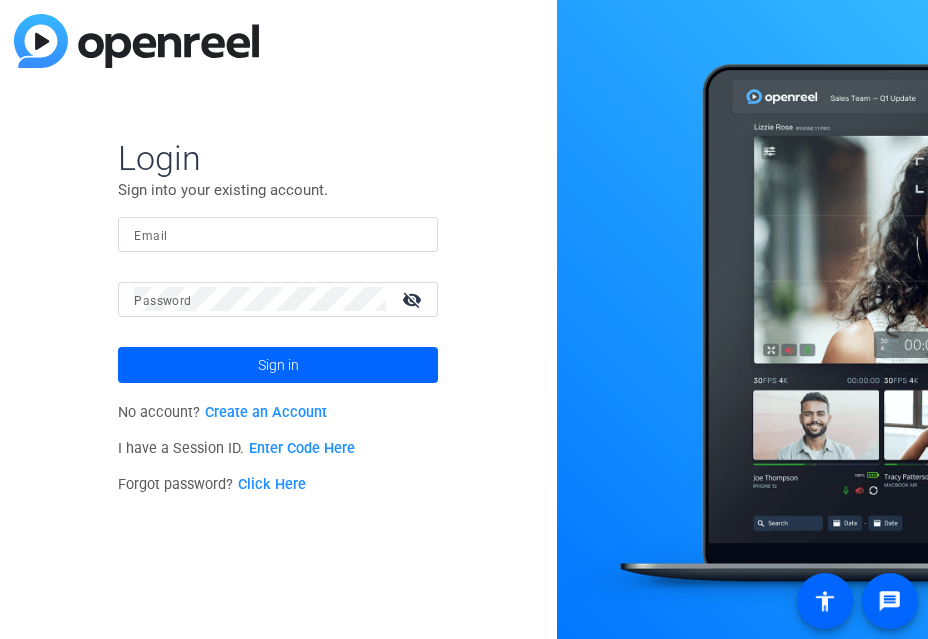 scroll, scrollTop: 0, scrollLeft: 0, axis: both 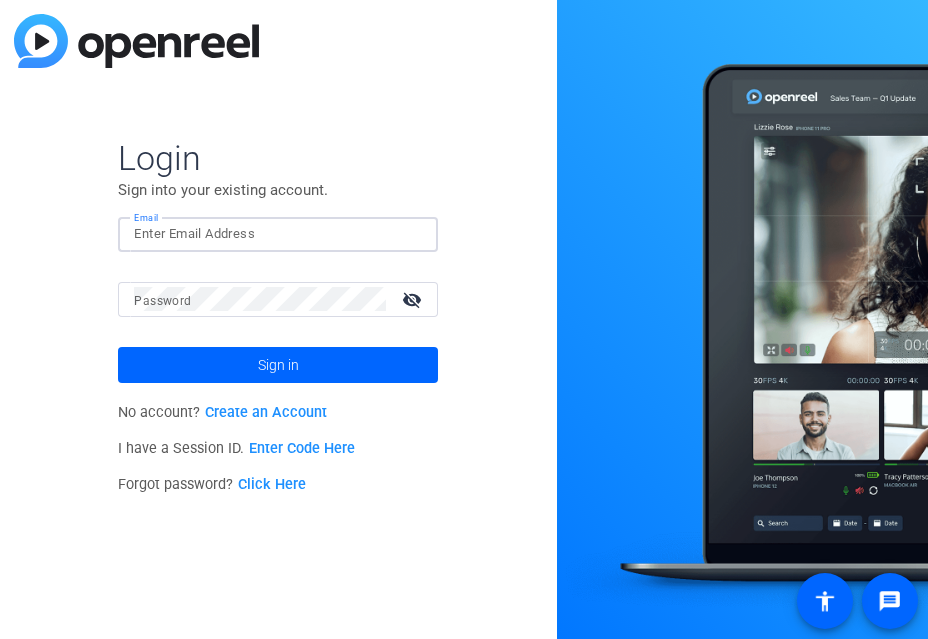 click at bounding box center (410, 234) 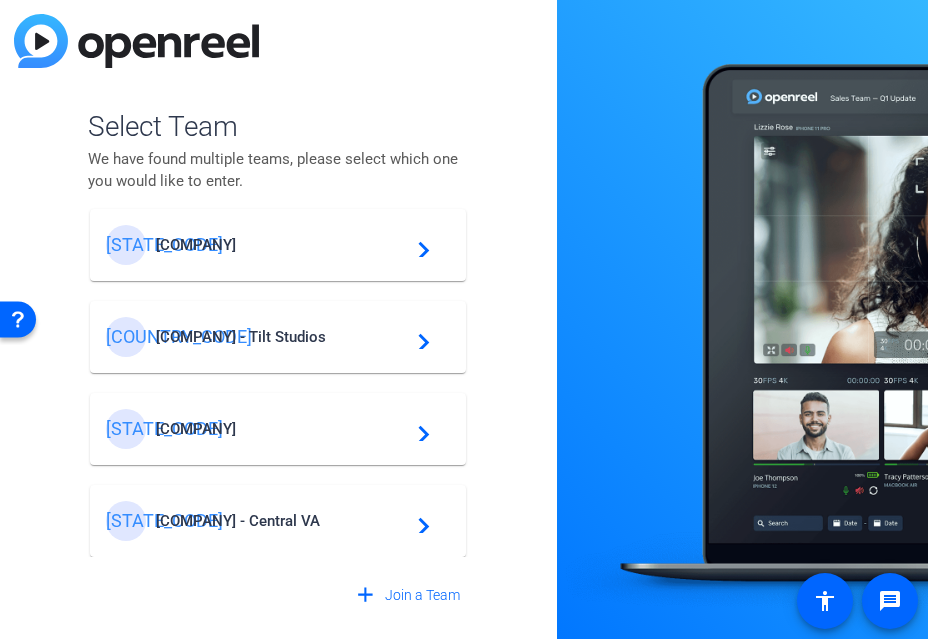 scroll, scrollTop: 666, scrollLeft: 0, axis: vertical 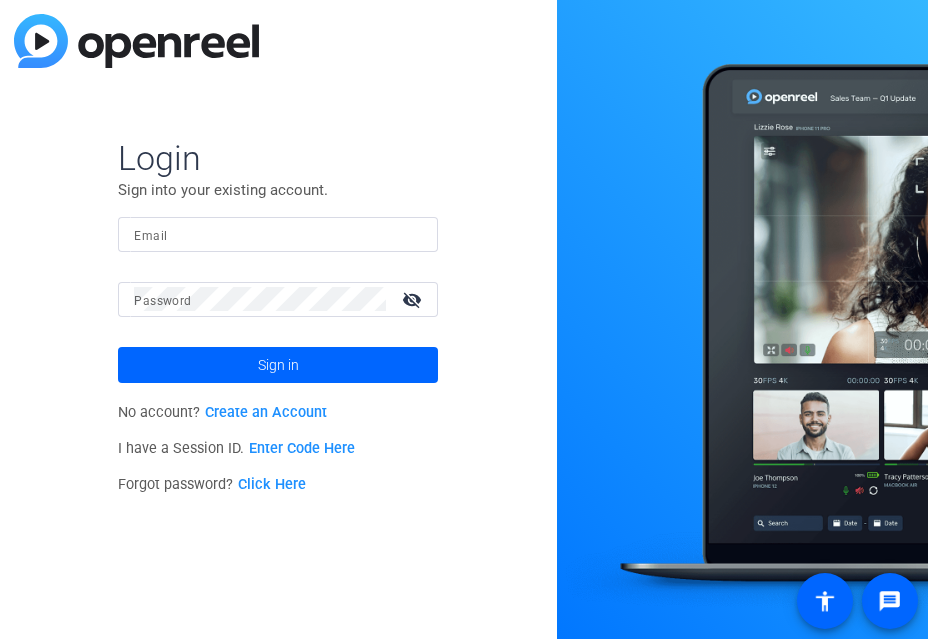 click at bounding box center (260, 299) 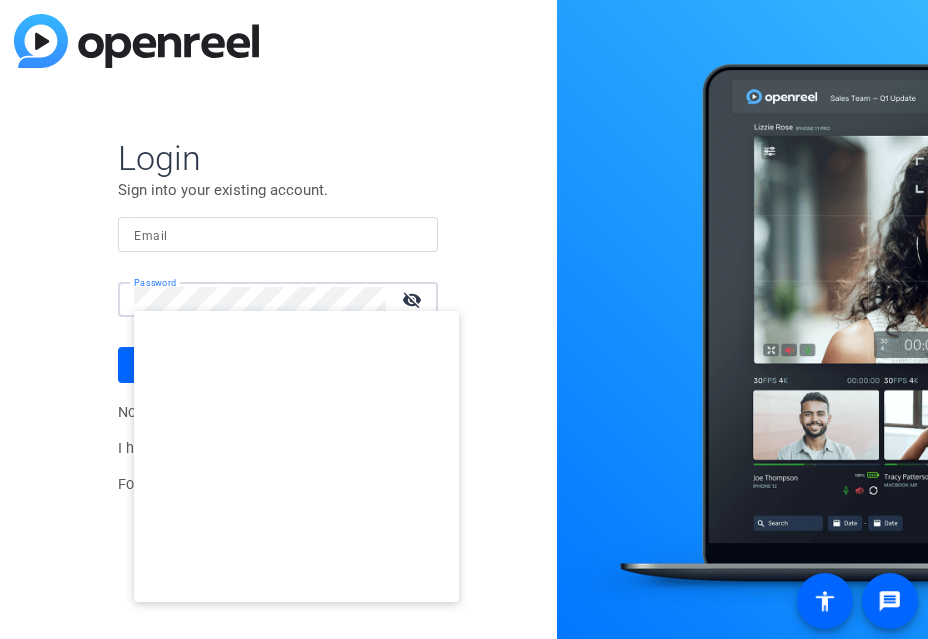 scroll, scrollTop: 0, scrollLeft: 0, axis: both 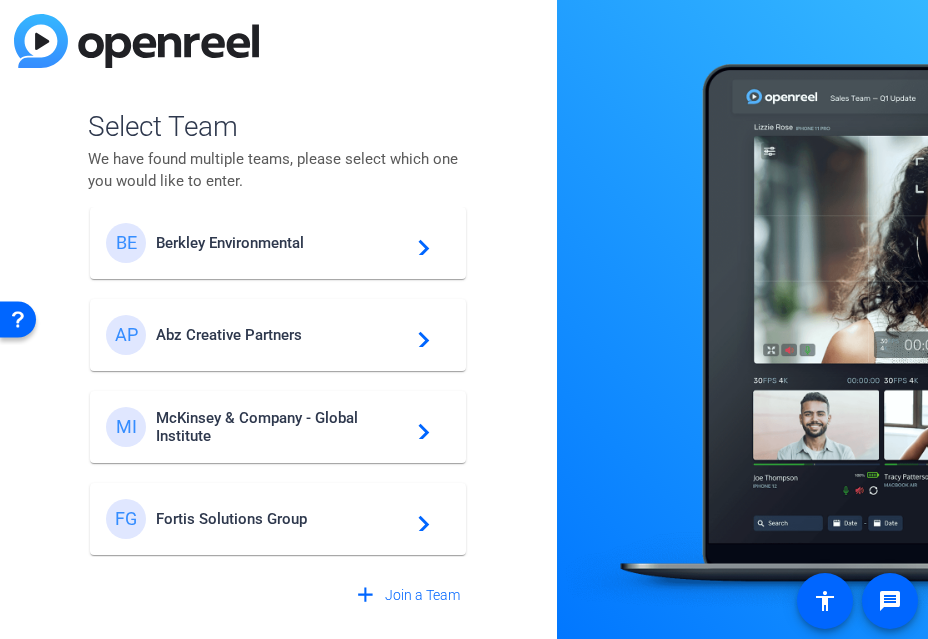 click on "McKinsey & Company - Global Institute" at bounding box center [281, 243] 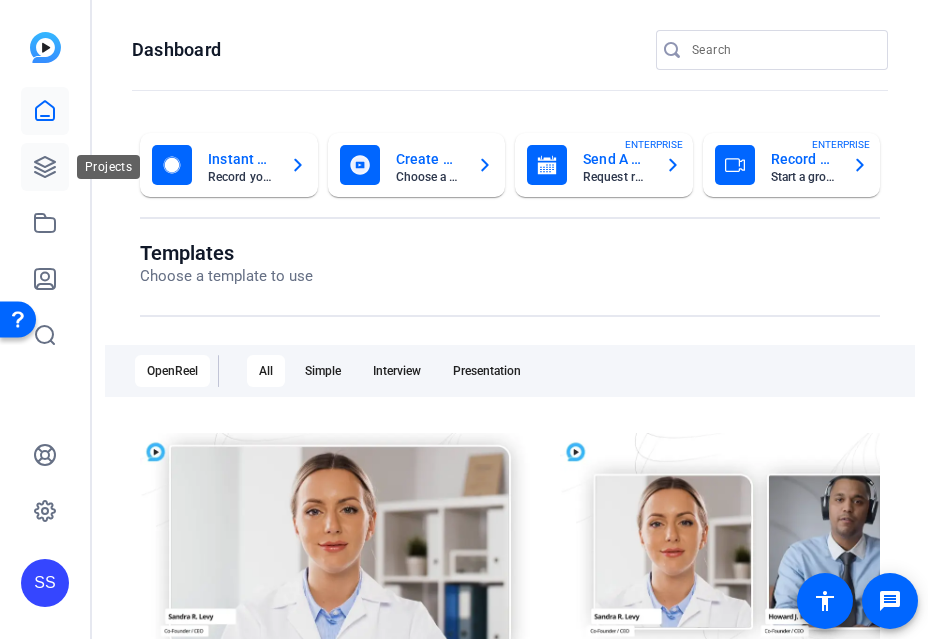 click at bounding box center (45, 167) 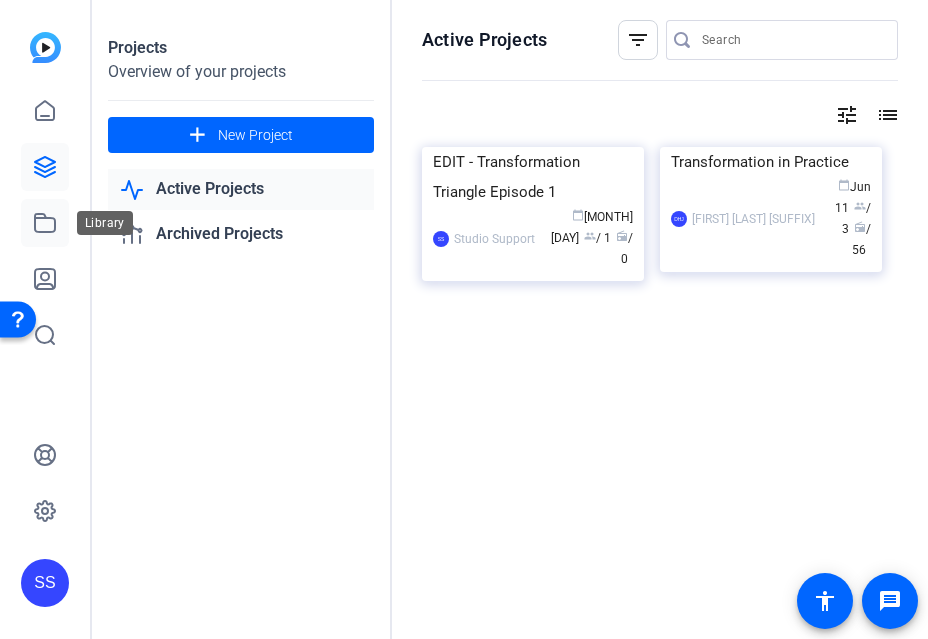 click at bounding box center (45, 223) 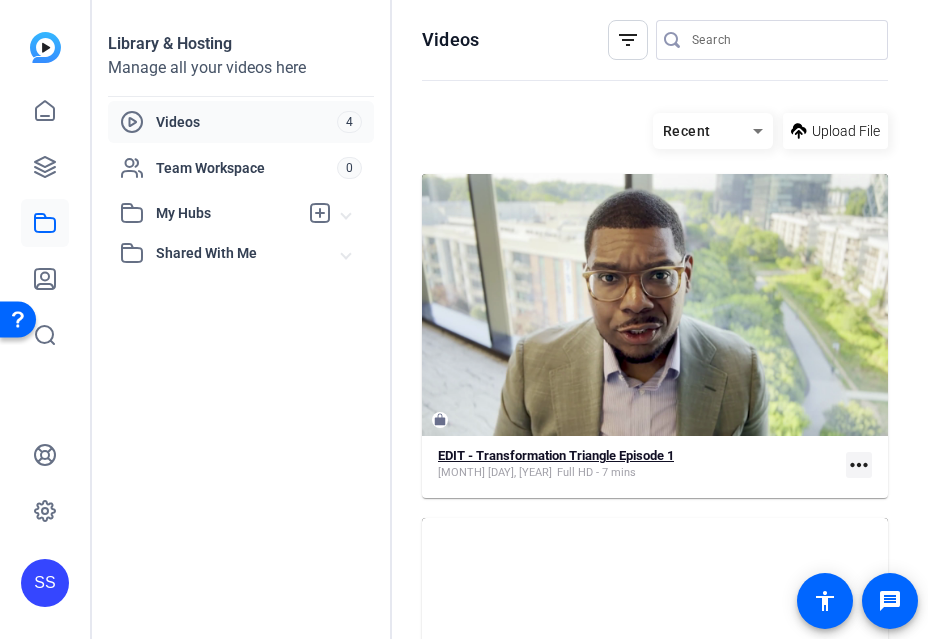click on "Full HD - 7 mins" at bounding box center (596, 473) 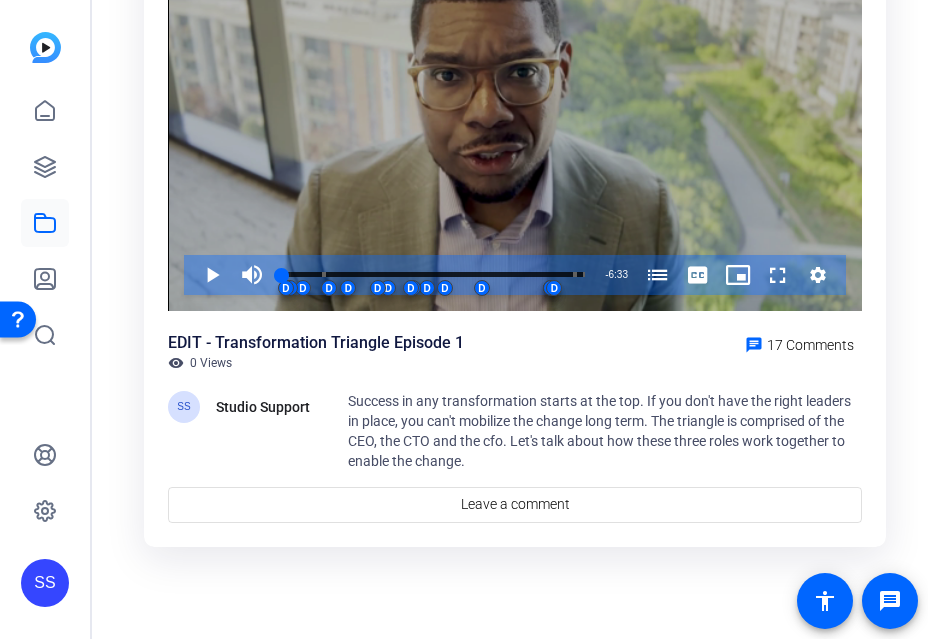 scroll, scrollTop: 225, scrollLeft: 0, axis: vertical 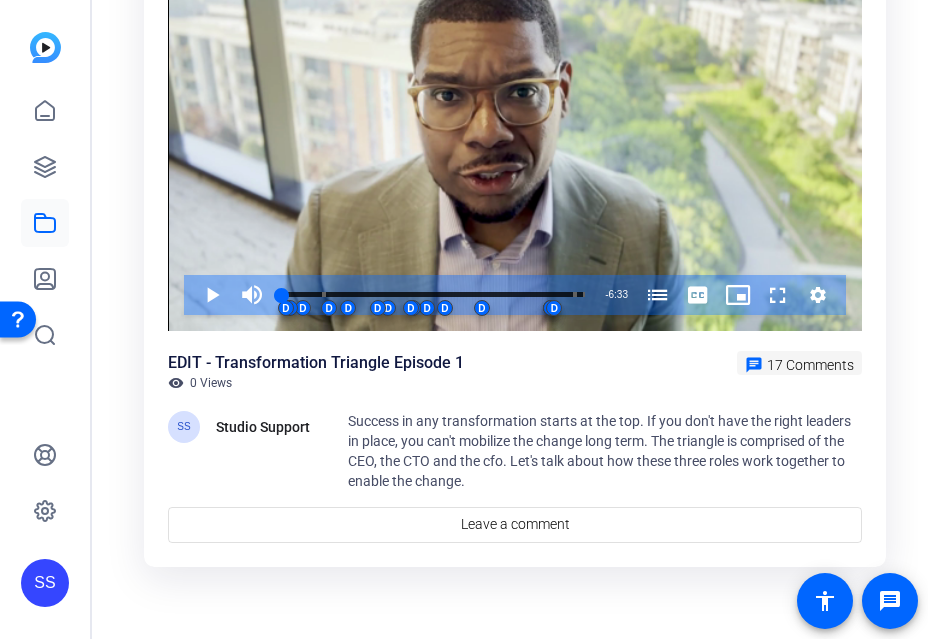 click at bounding box center (799, 363) 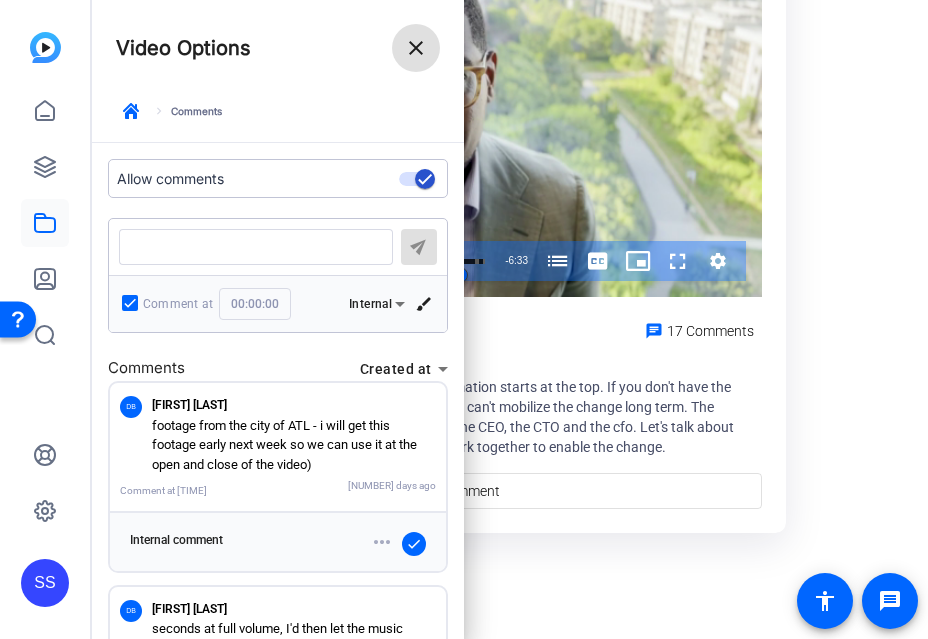 scroll, scrollTop: 195, scrollLeft: 0, axis: vertical 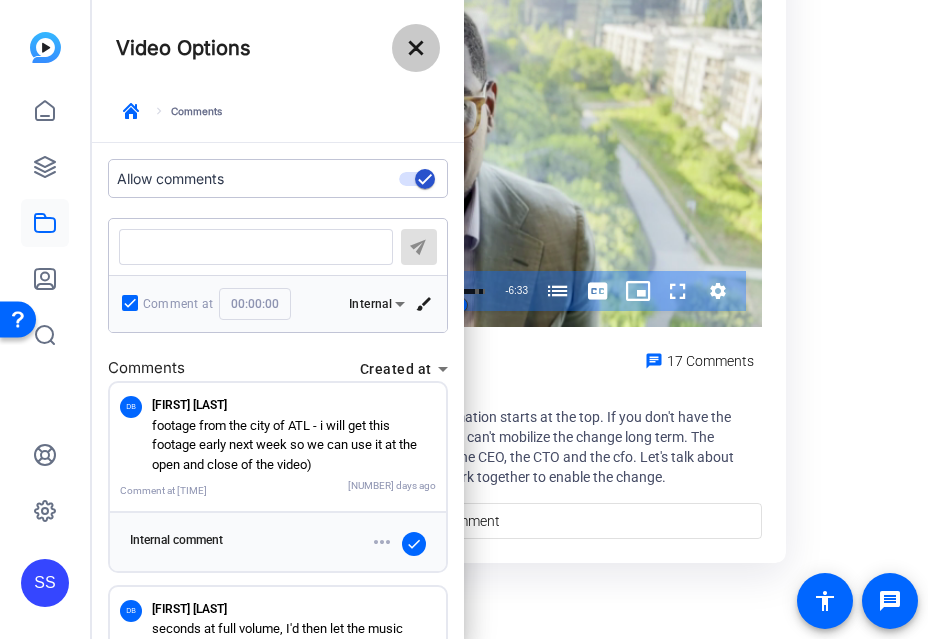 click on "close" at bounding box center (416, 48) 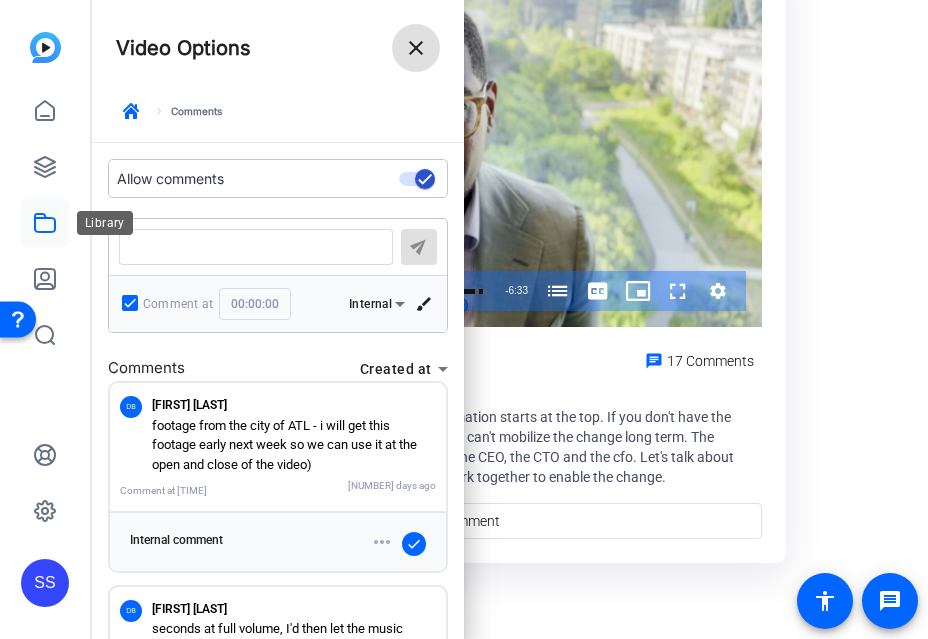 click at bounding box center (45, 223) 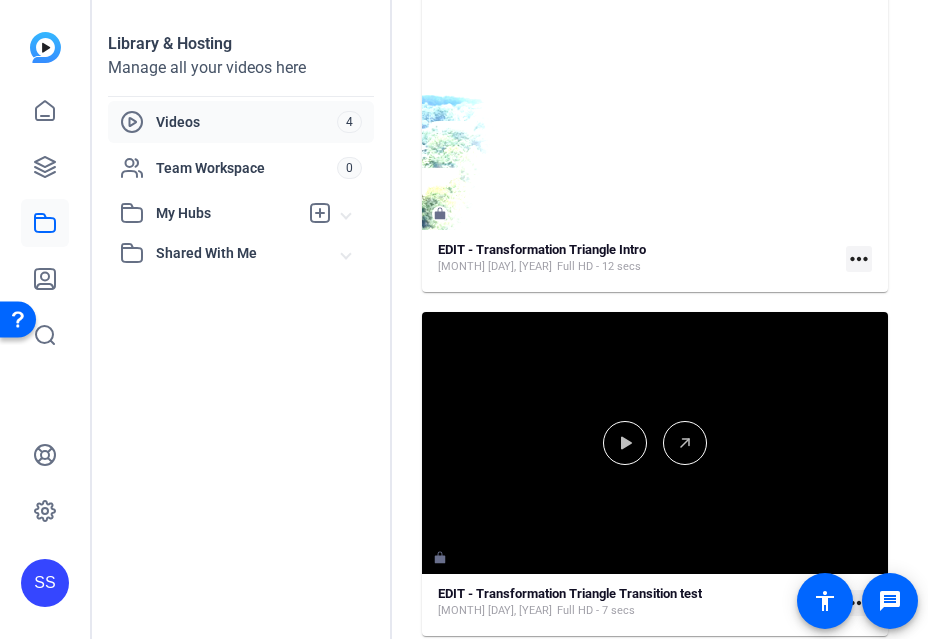 scroll, scrollTop: 0, scrollLeft: 0, axis: both 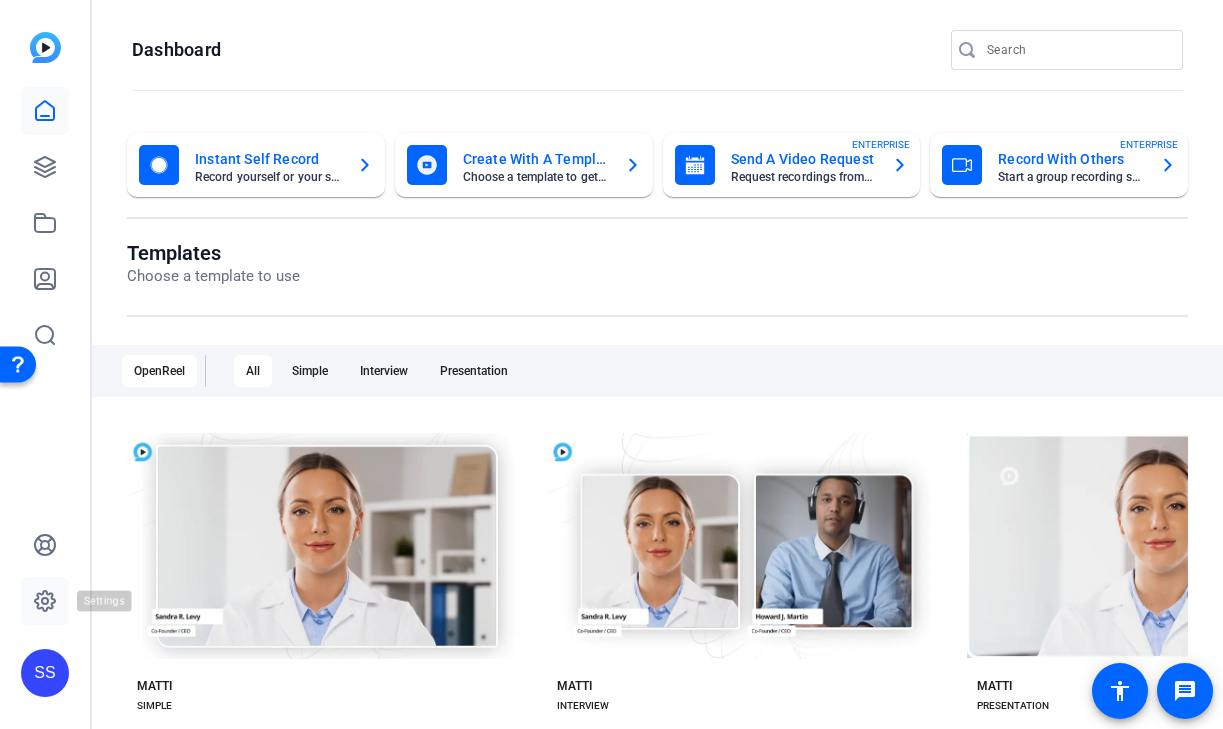click at bounding box center [45, 601] 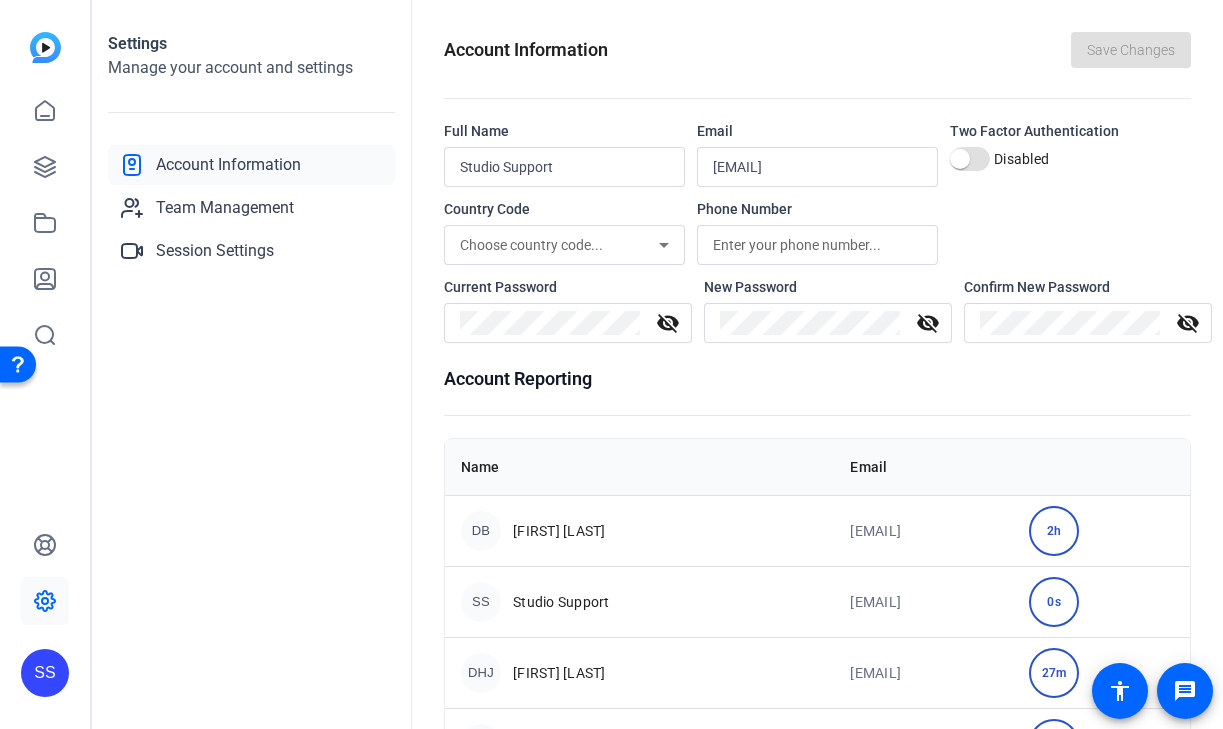 click on "SS" at bounding box center (45, 673) 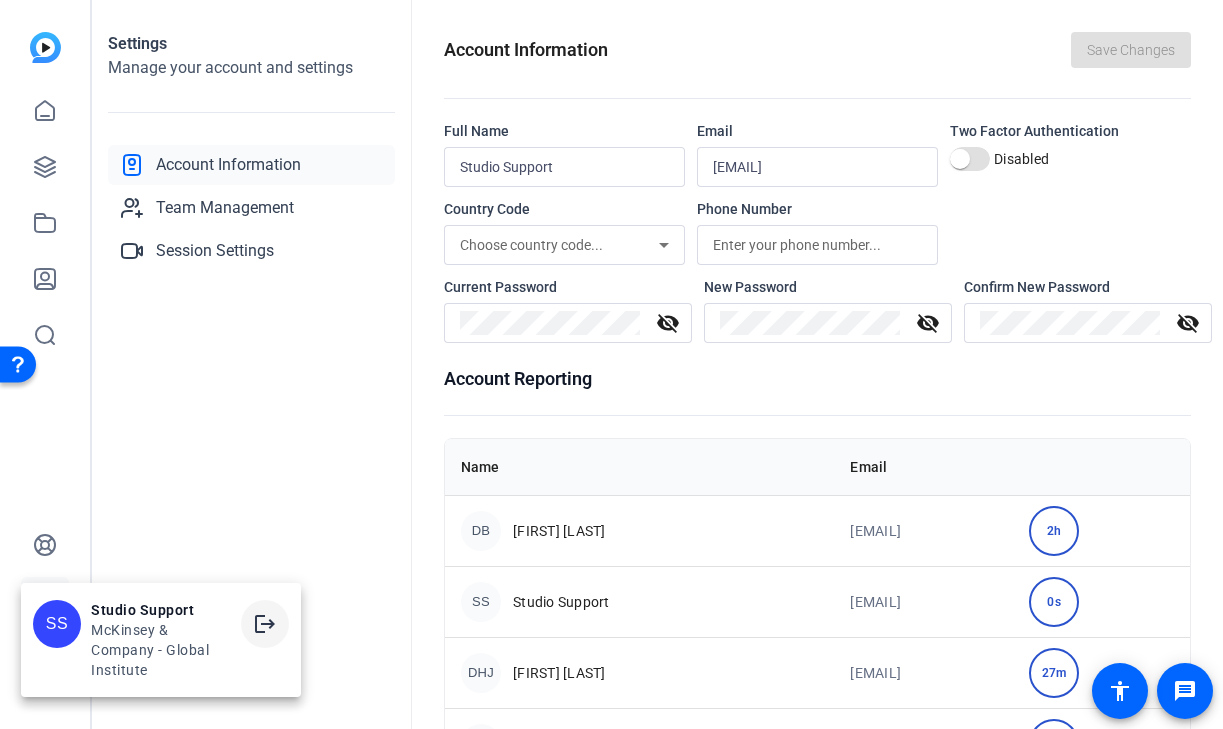 click on "logout" at bounding box center (265, 624) 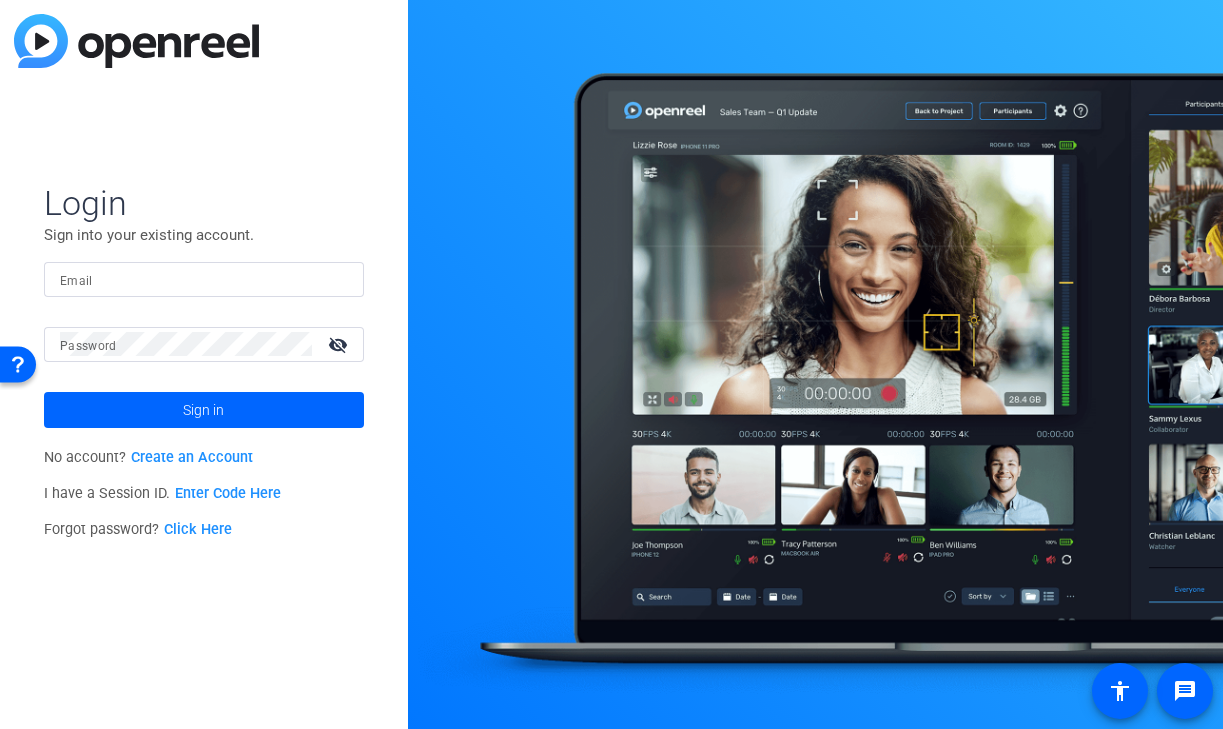 click on "Email" at bounding box center [204, 279] 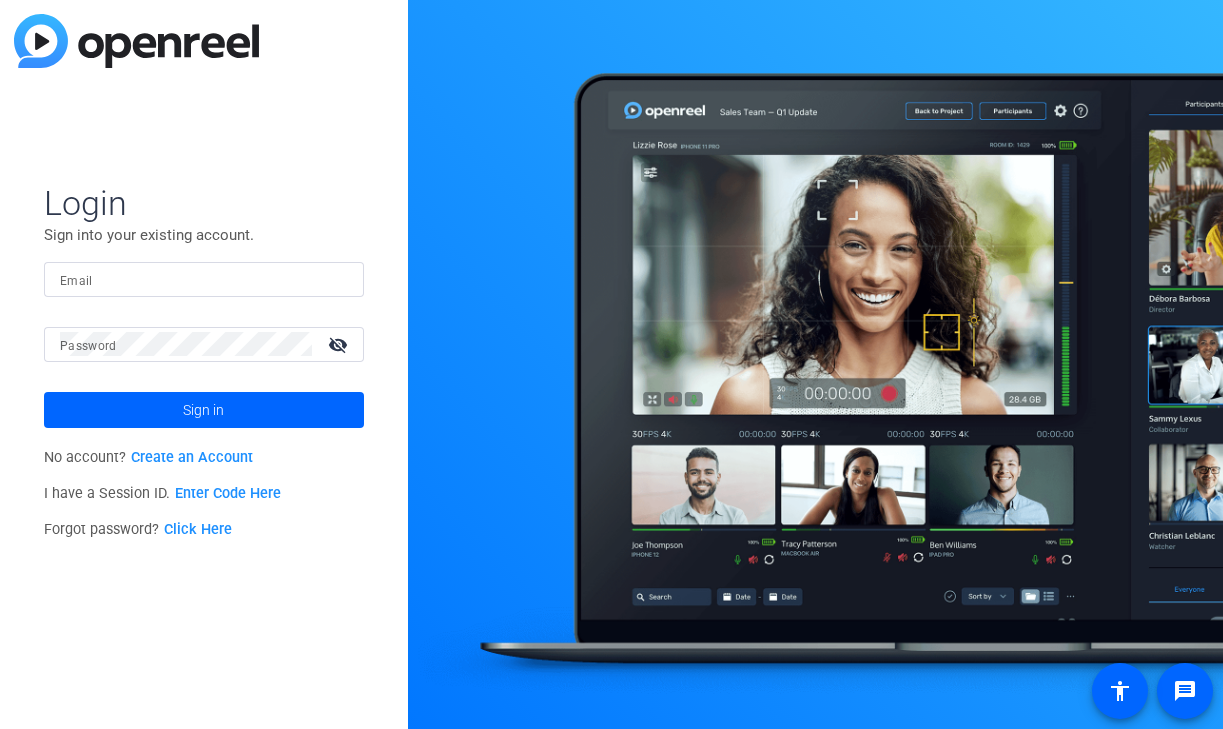 scroll, scrollTop: 0, scrollLeft: 0, axis: both 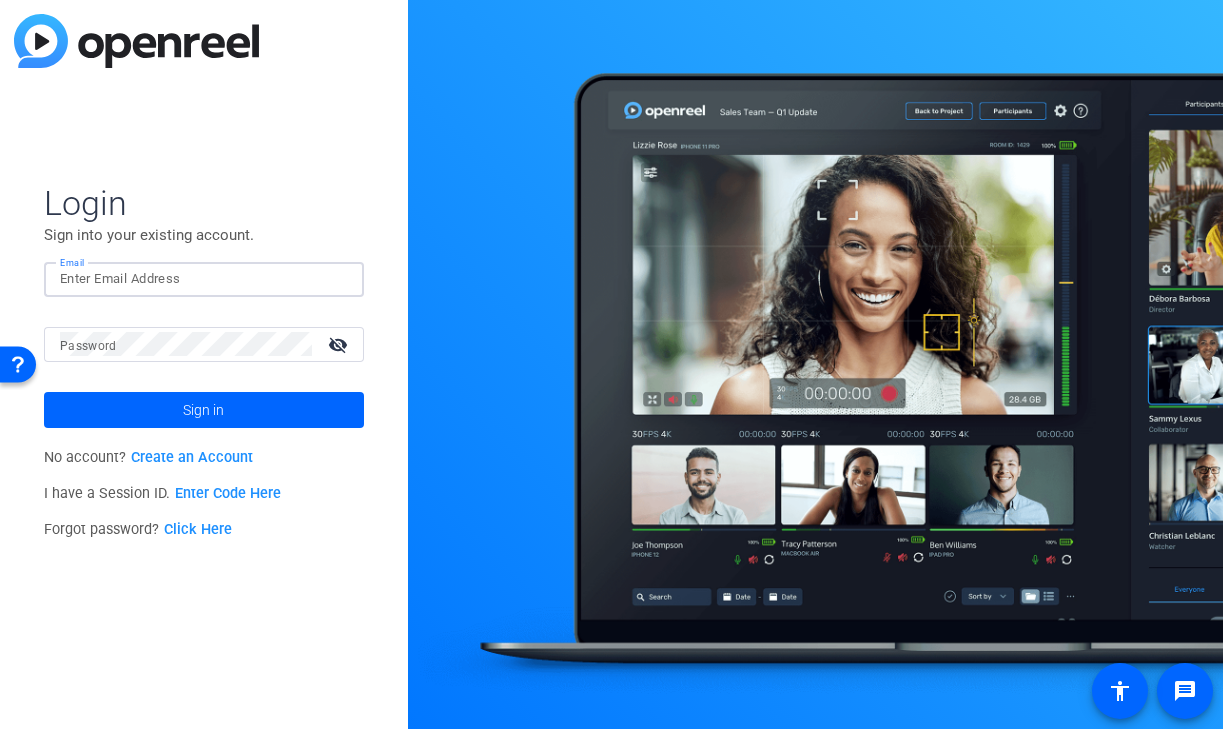 click at bounding box center [331, 279] 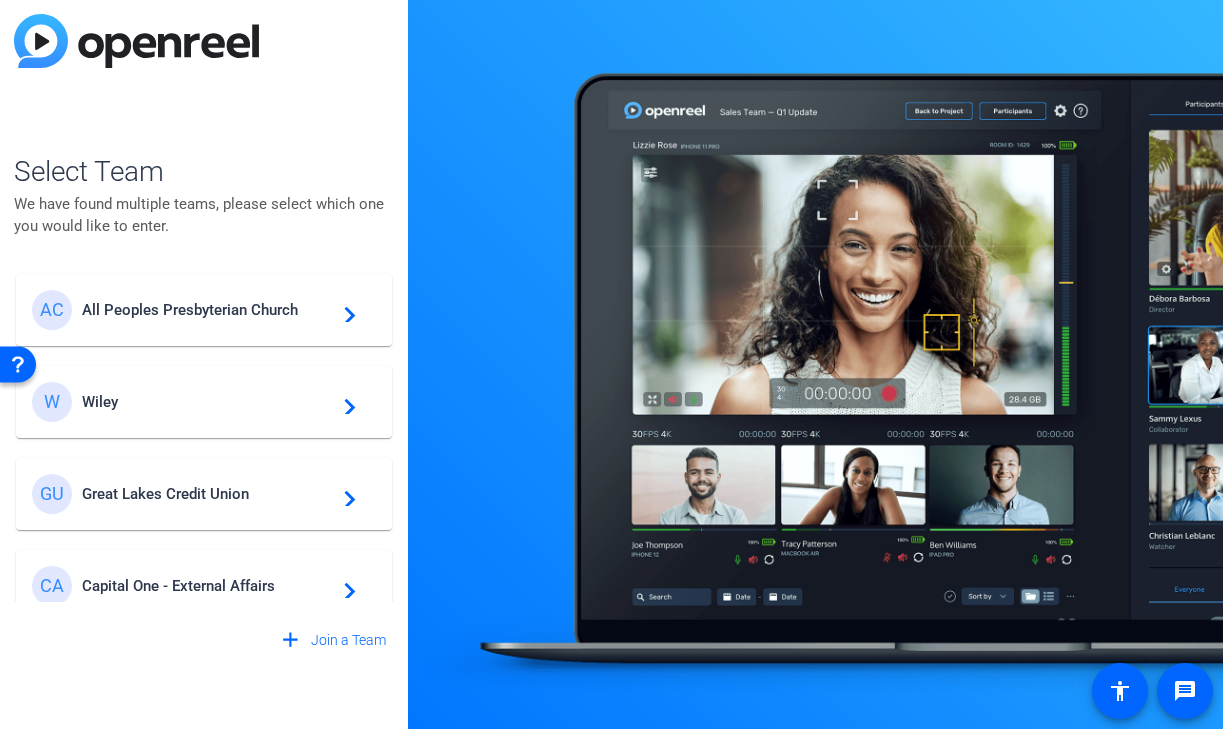 click on "Wiley" at bounding box center [207, 310] 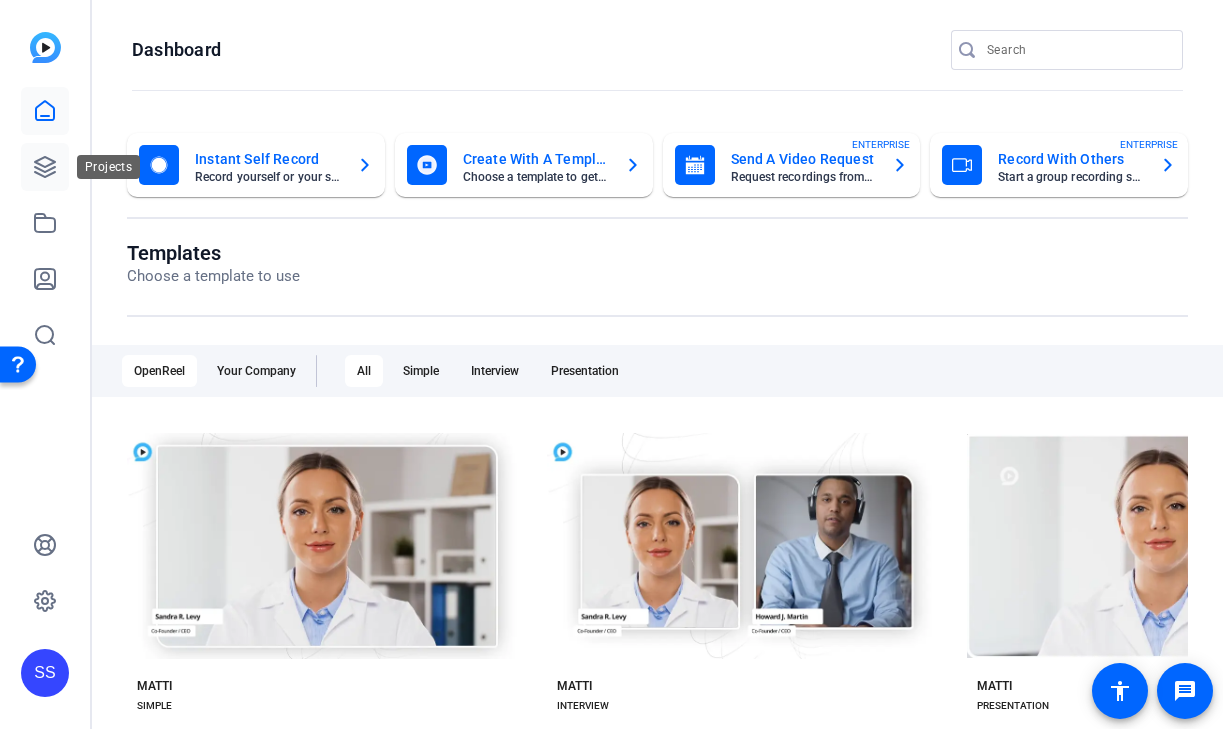 click at bounding box center [45, 167] 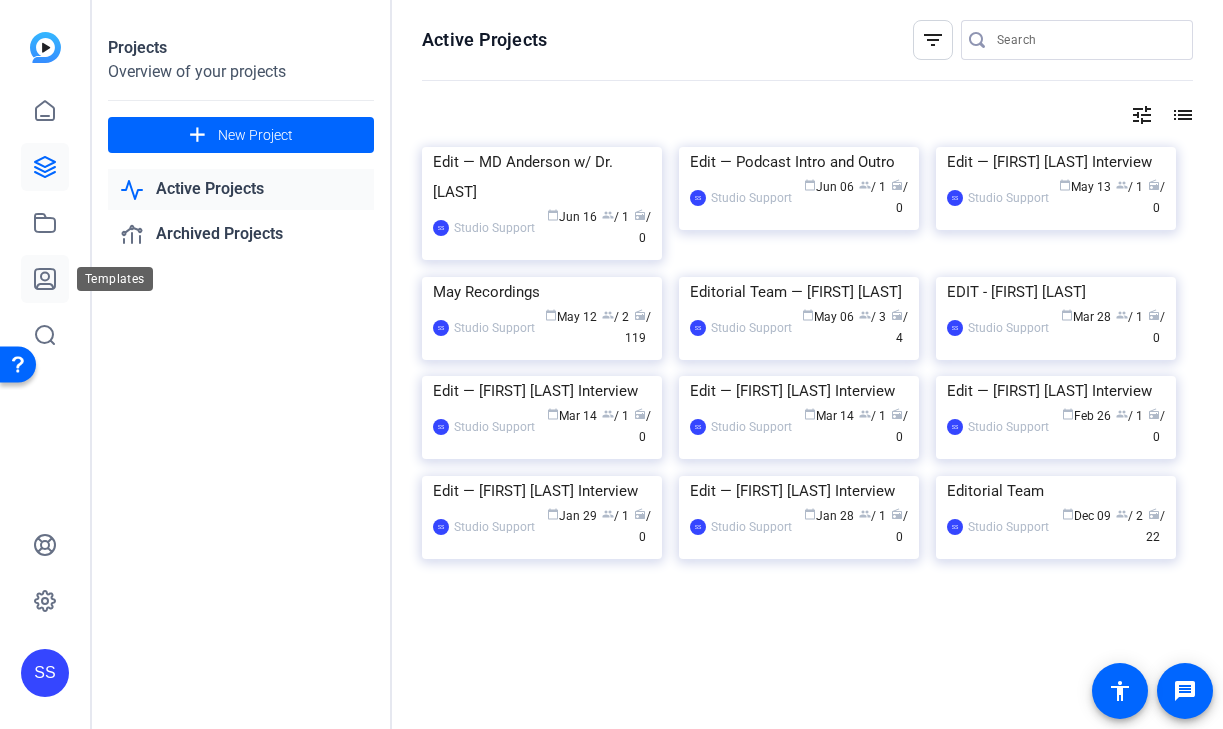 click at bounding box center (45, 279) 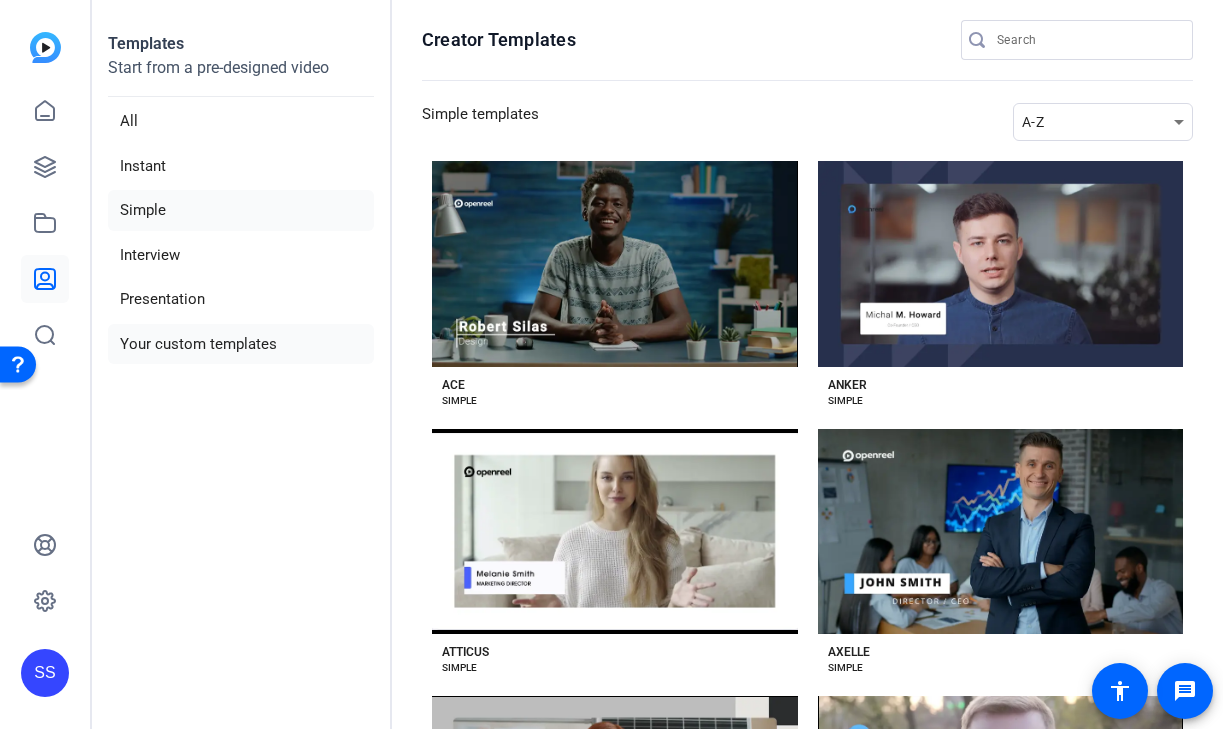 click on "Your custom templates" at bounding box center (241, 344) 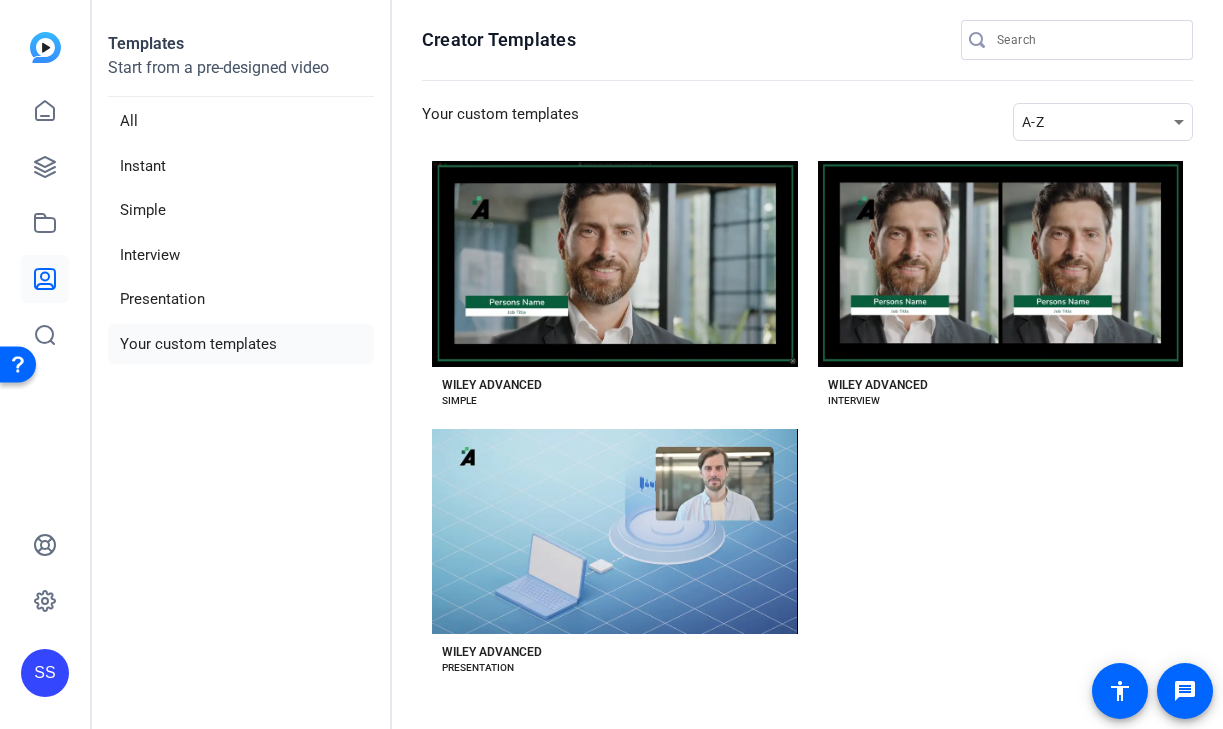 scroll, scrollTop: 2, scrollLeft: 0, axis: vertical 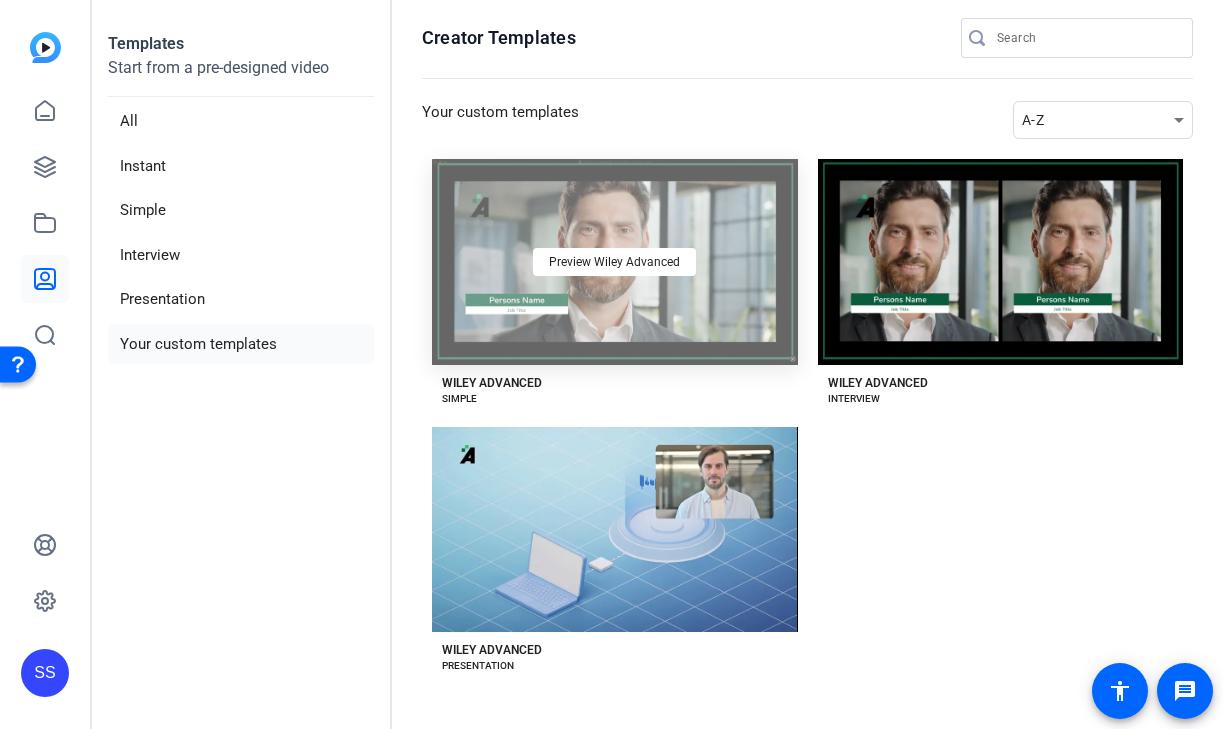 click on "Preview Wiley Advanced" at bounding box center [615, 262] 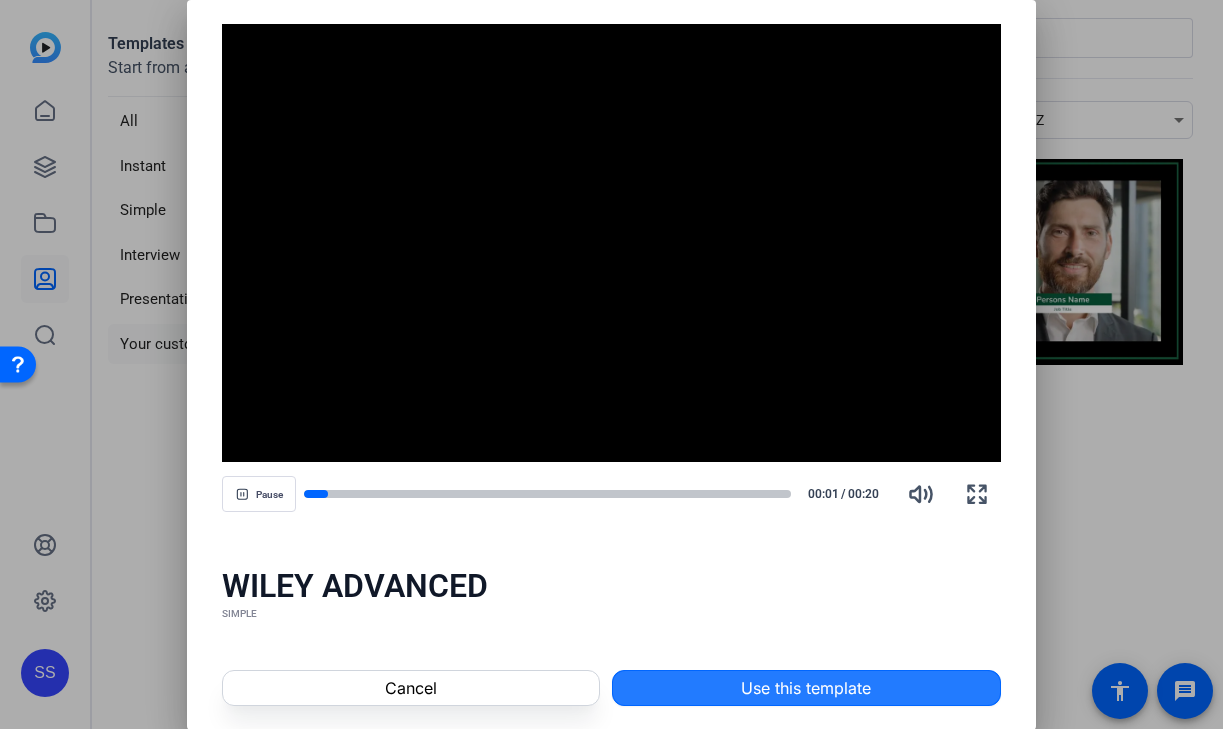 click at bounding box center [806, 688] 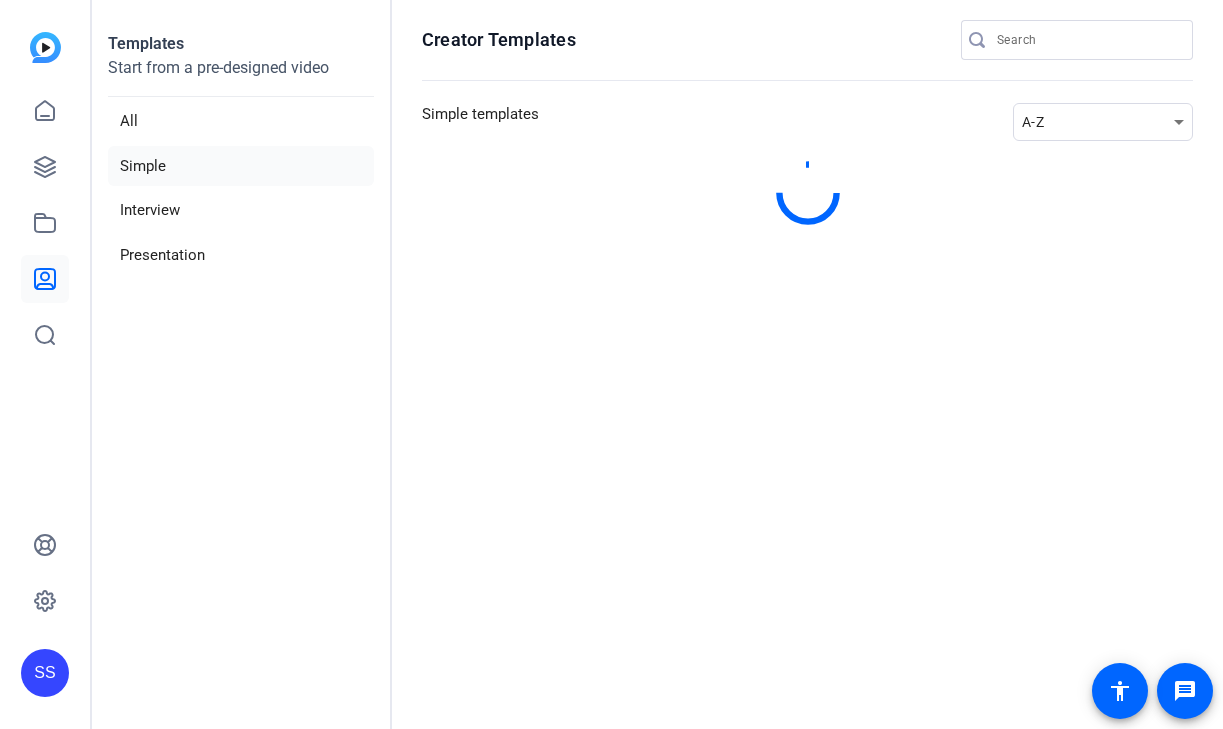 scroll, scrollTop: 0, scrollLeft: 0, axis: both 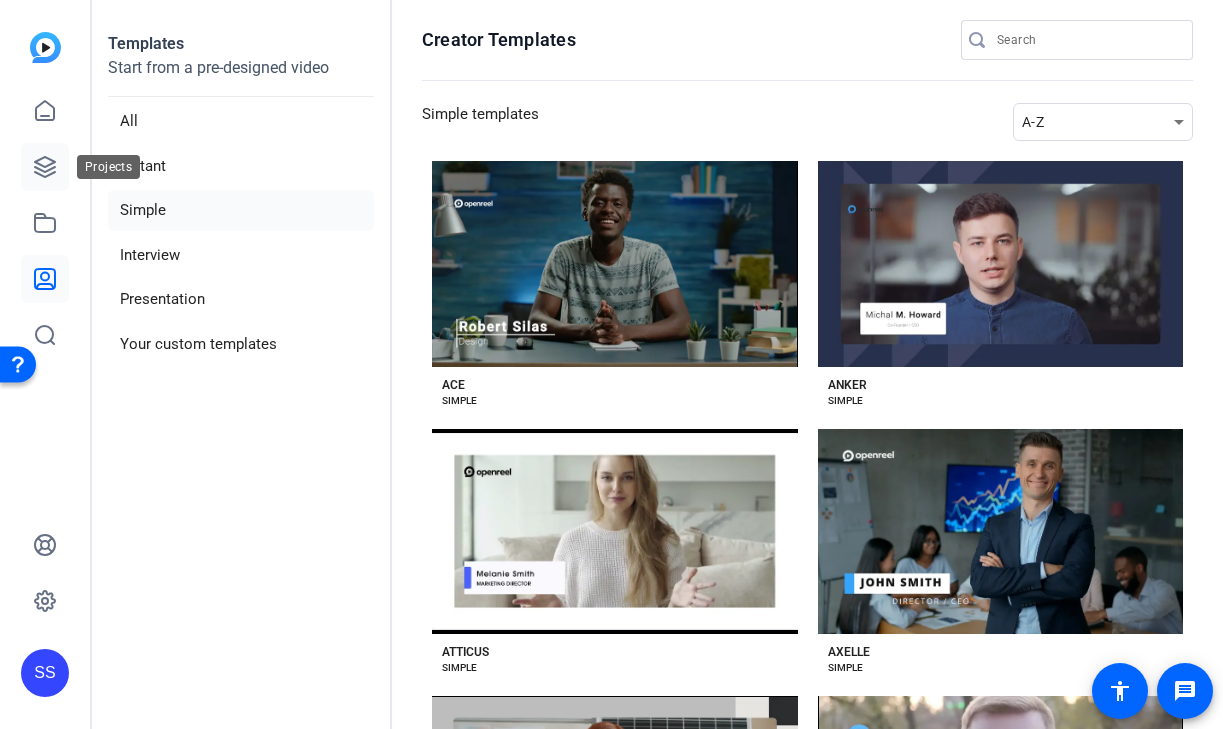 click at bounding box center (45, 167) 